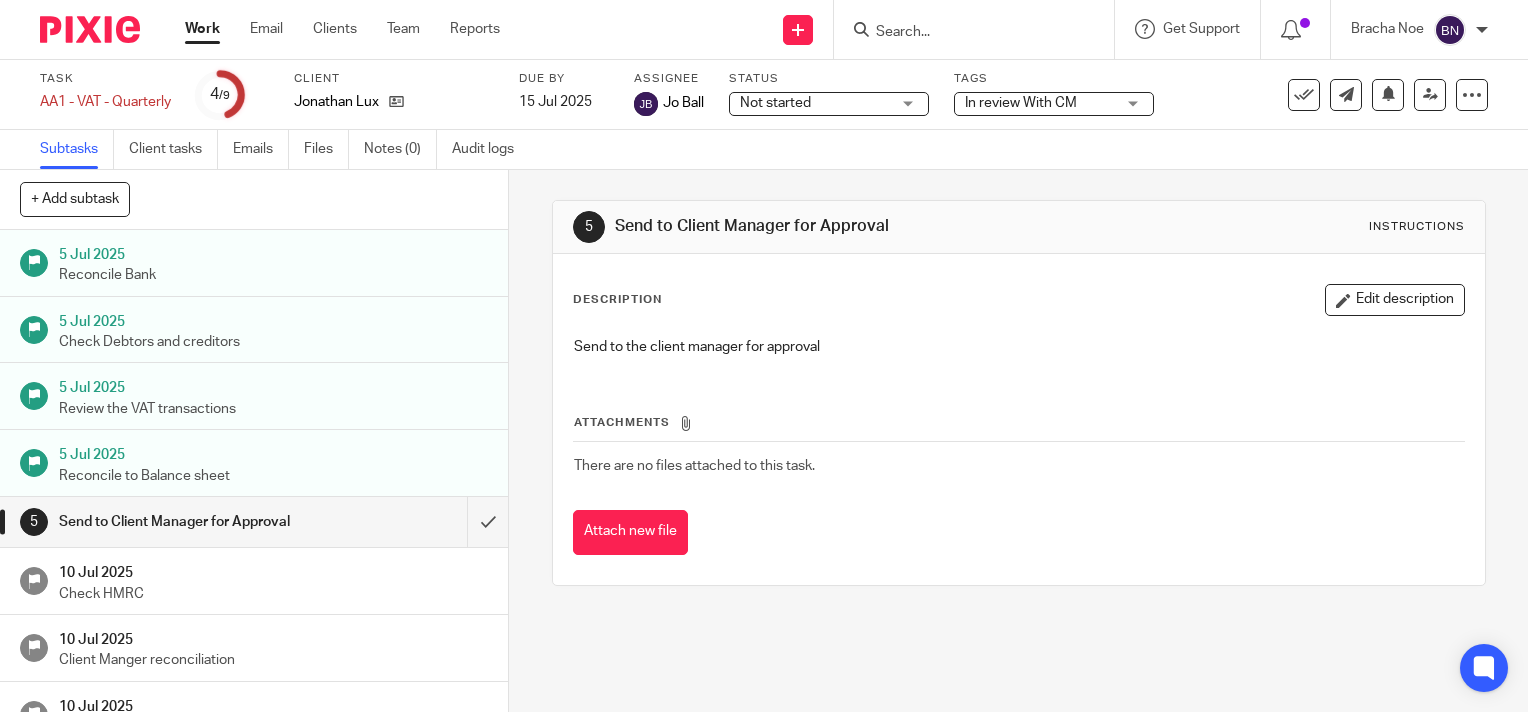 scroll, scrollTop: 0, scrollLeft: 0, axis: both 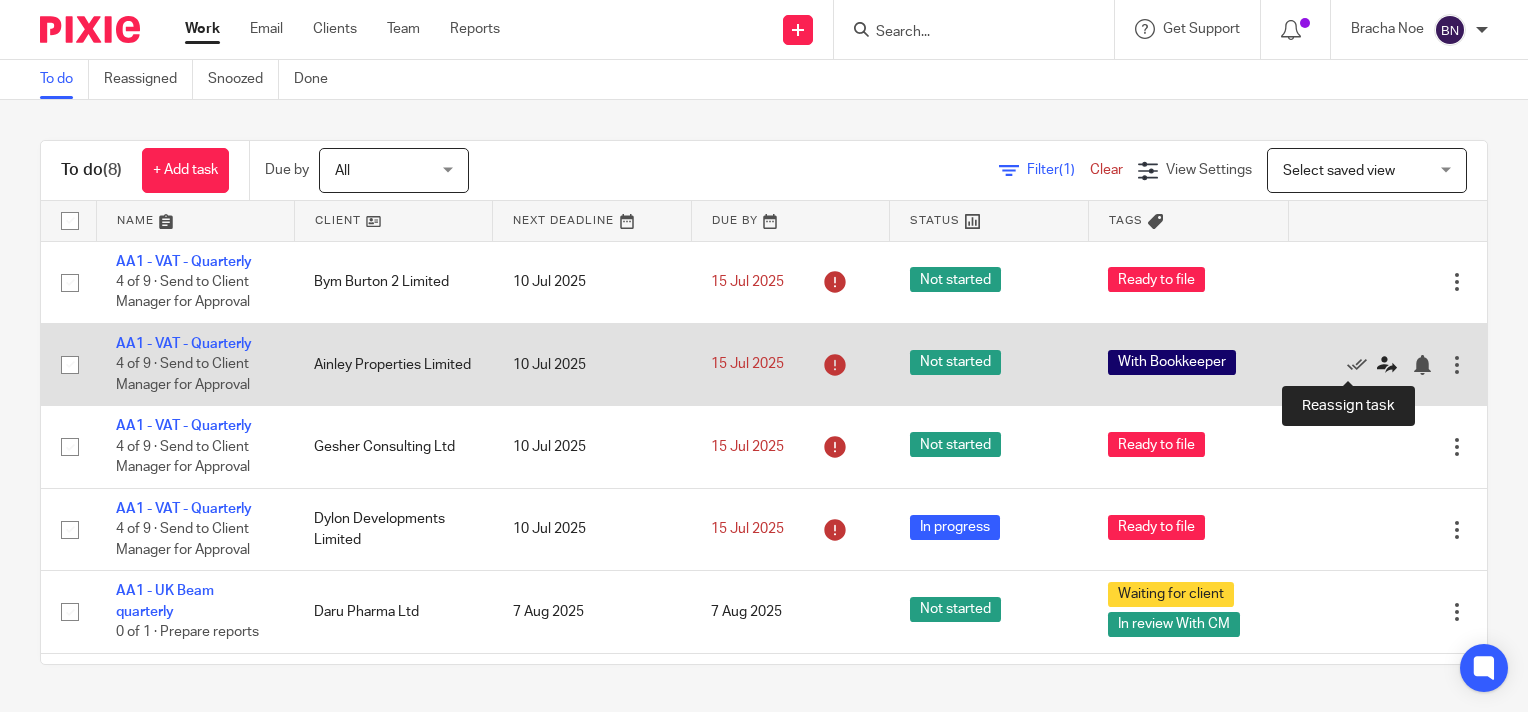 click at bounding box center [1387, 365] 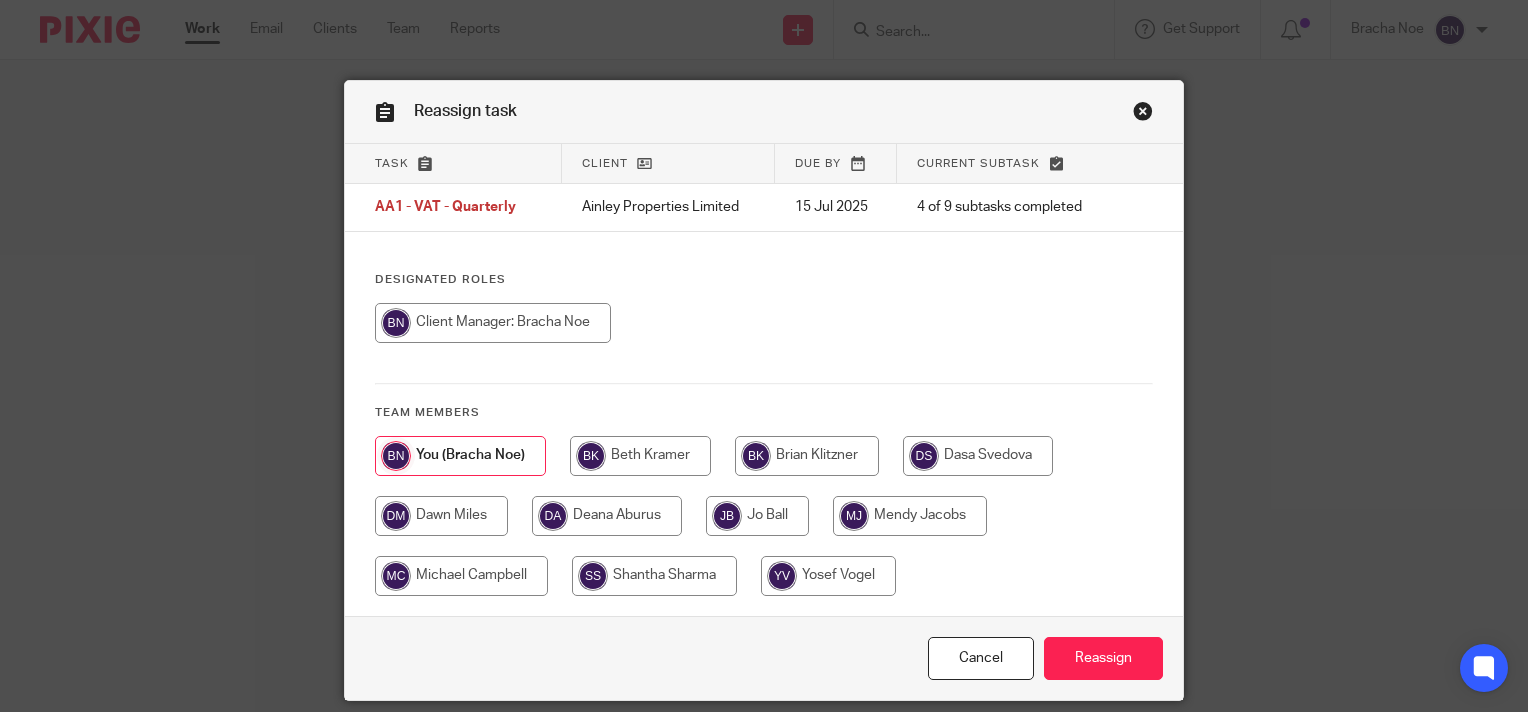 scroll, scrollTop: 0, scrollLeft: 0, axis: both 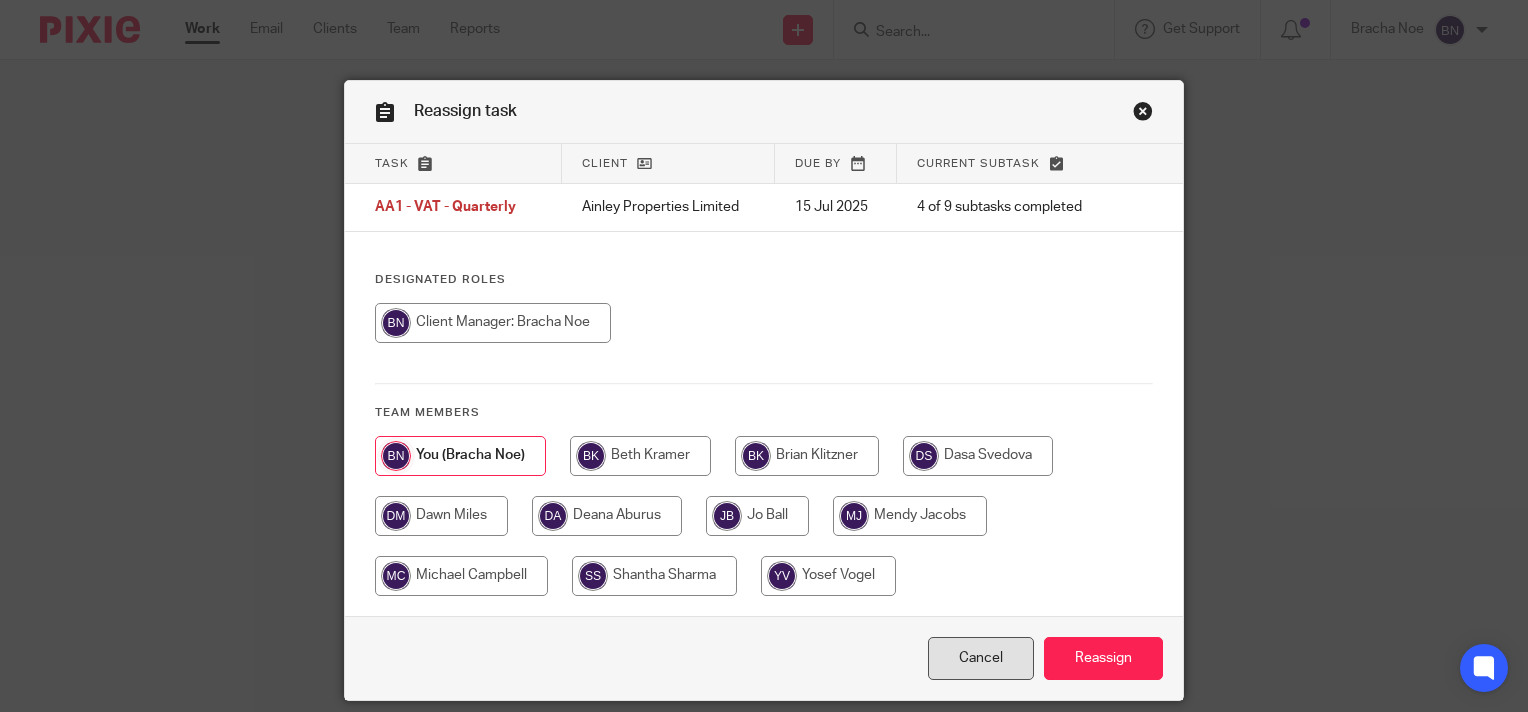 click on "Cancel" at bounding box center (981, 658) 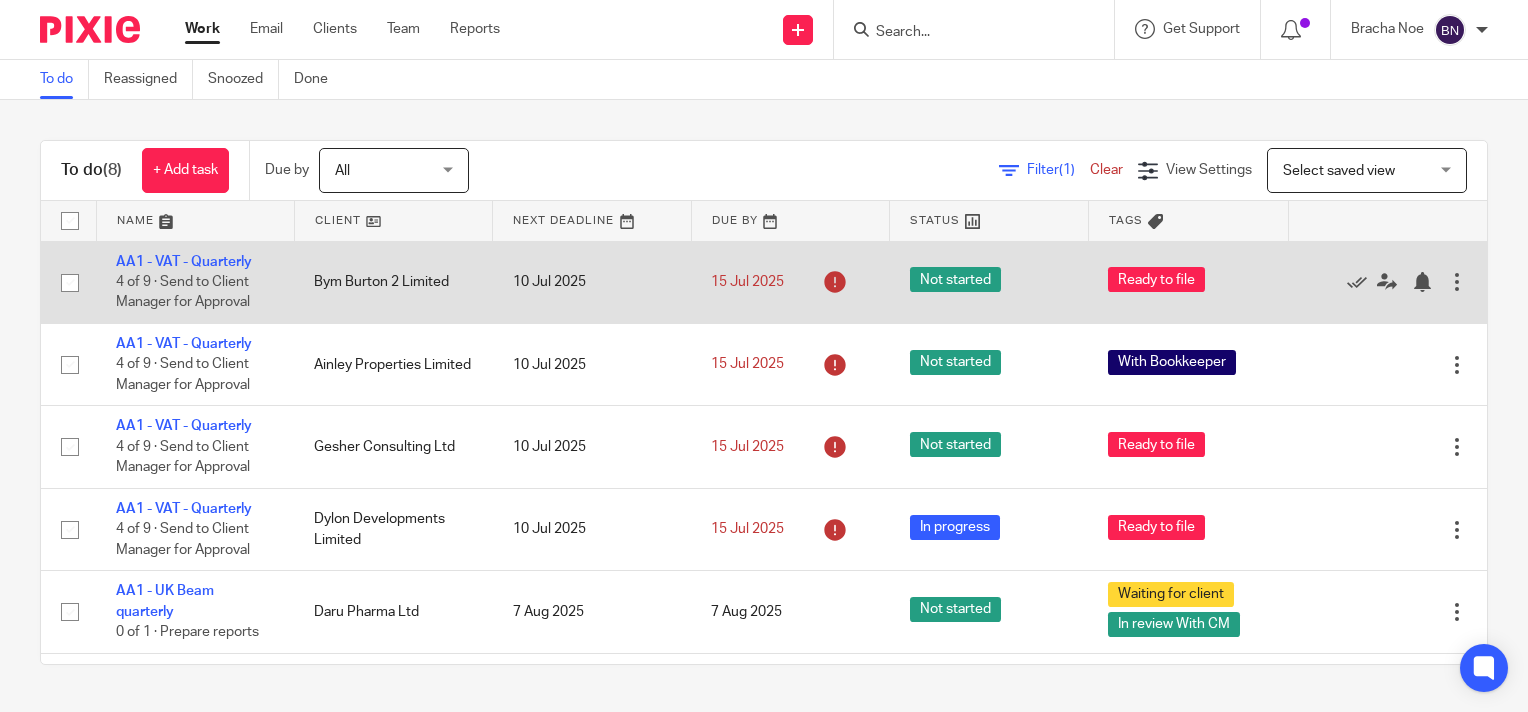 scroll, scrollTop: 0, scrollLeft: 0, axis: both 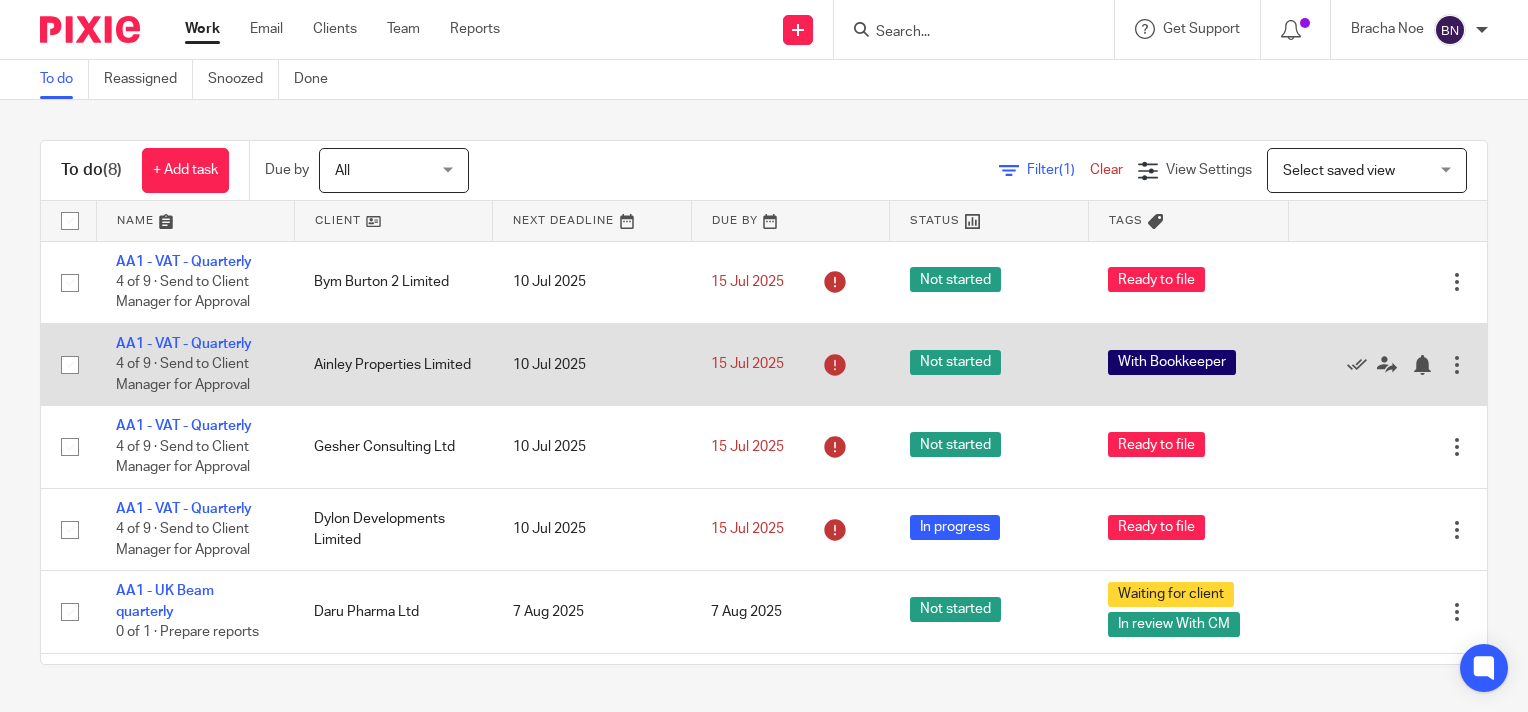 click on "Ainley Properties Limited" at bounding box center [393, 364] 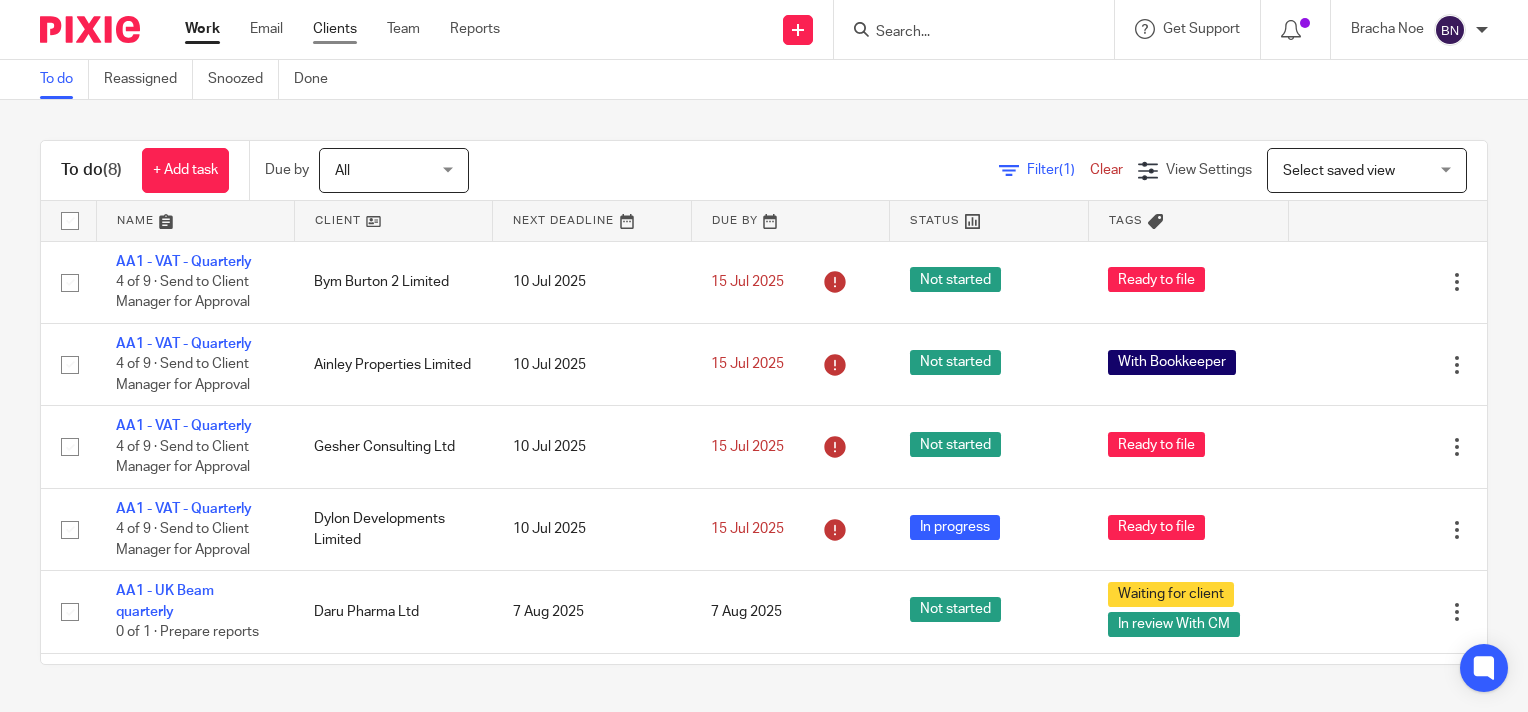 click on "Clients" at bounding box center [335, 29] 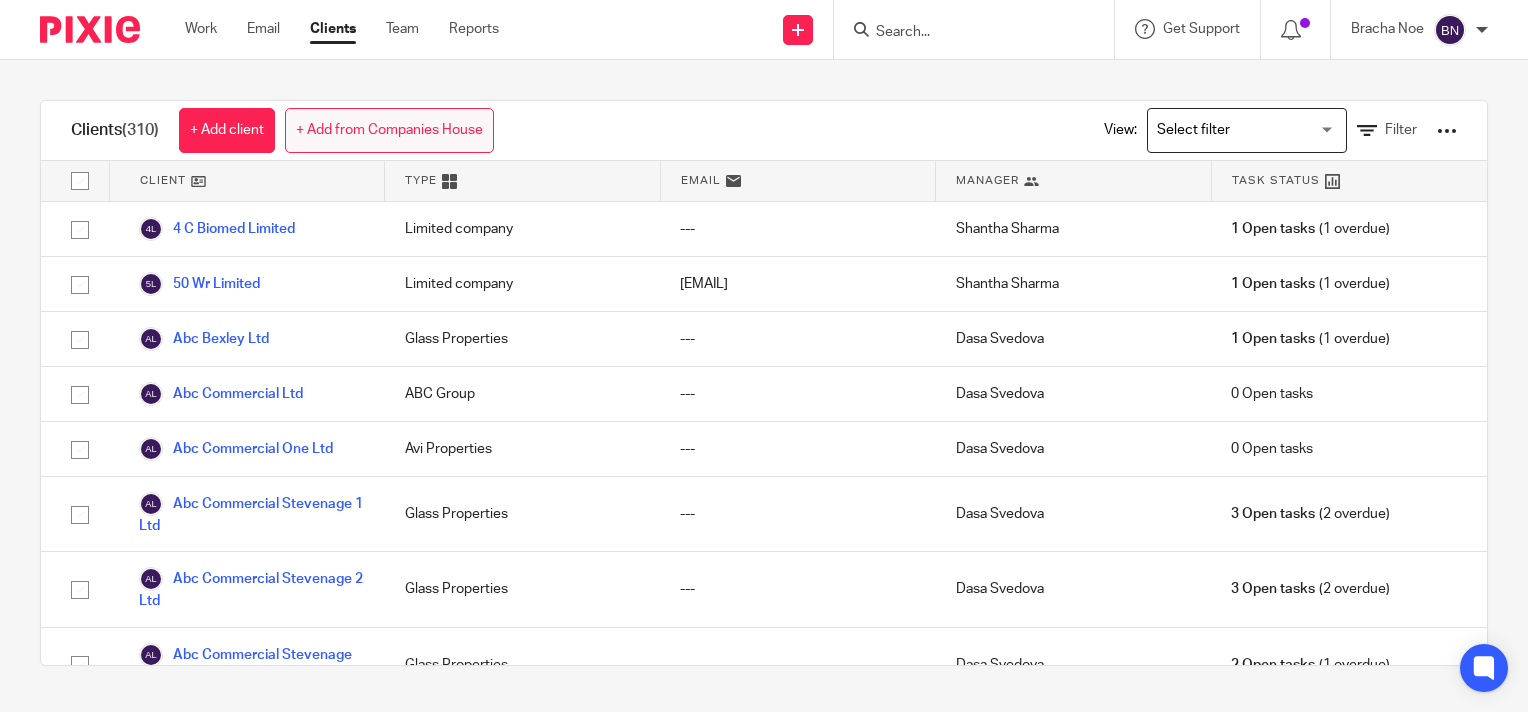 scroll, scrollTop: 0, scrollLeft: 0, axis: both 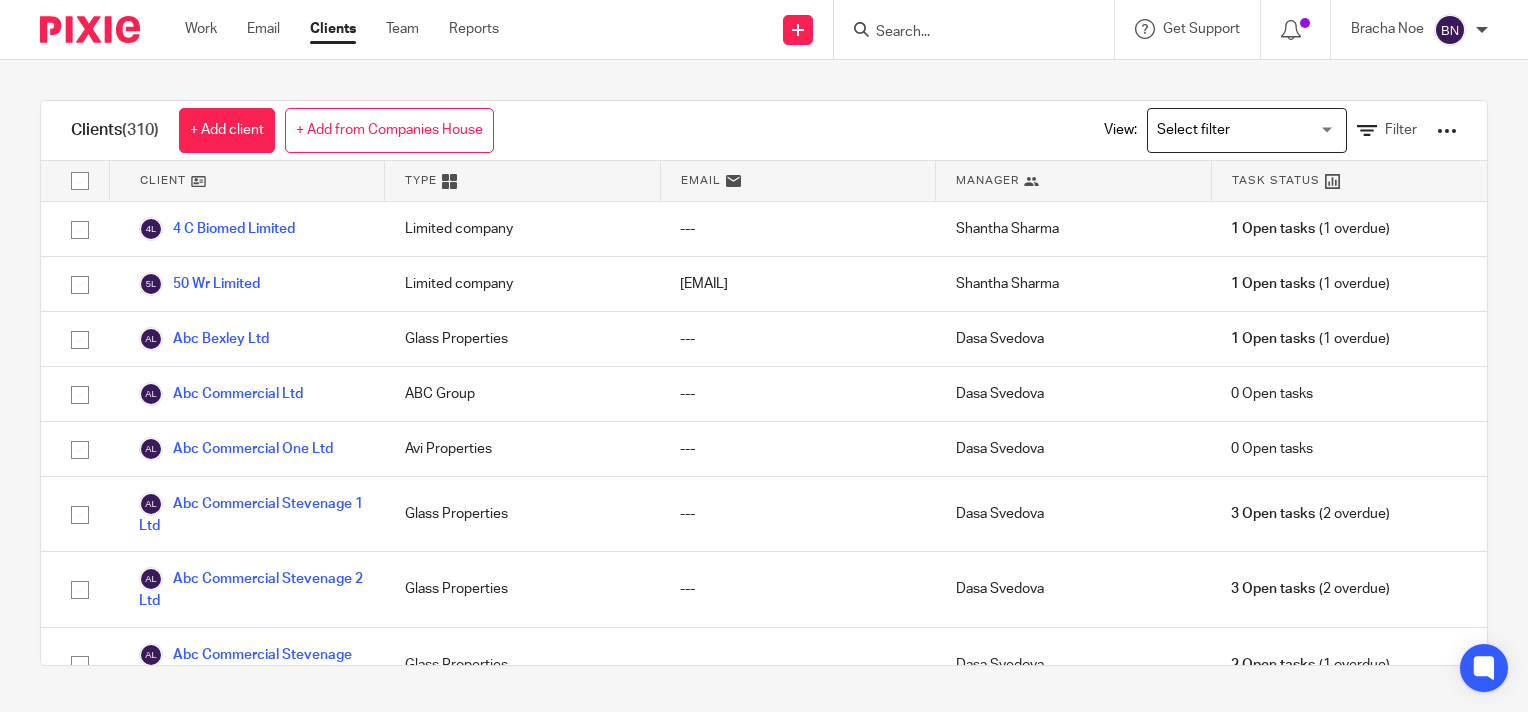 click at bounding box center (964, 33) 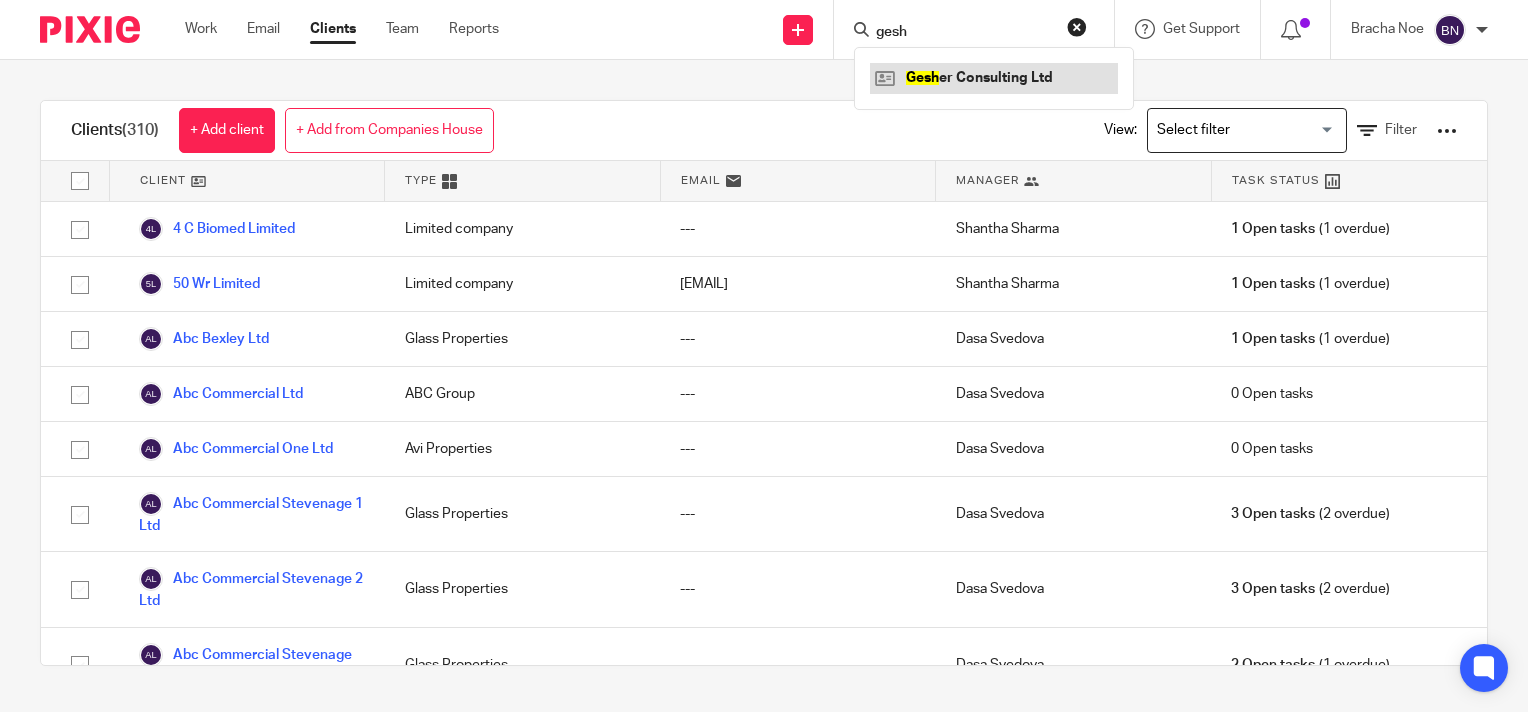 type on "gesh" 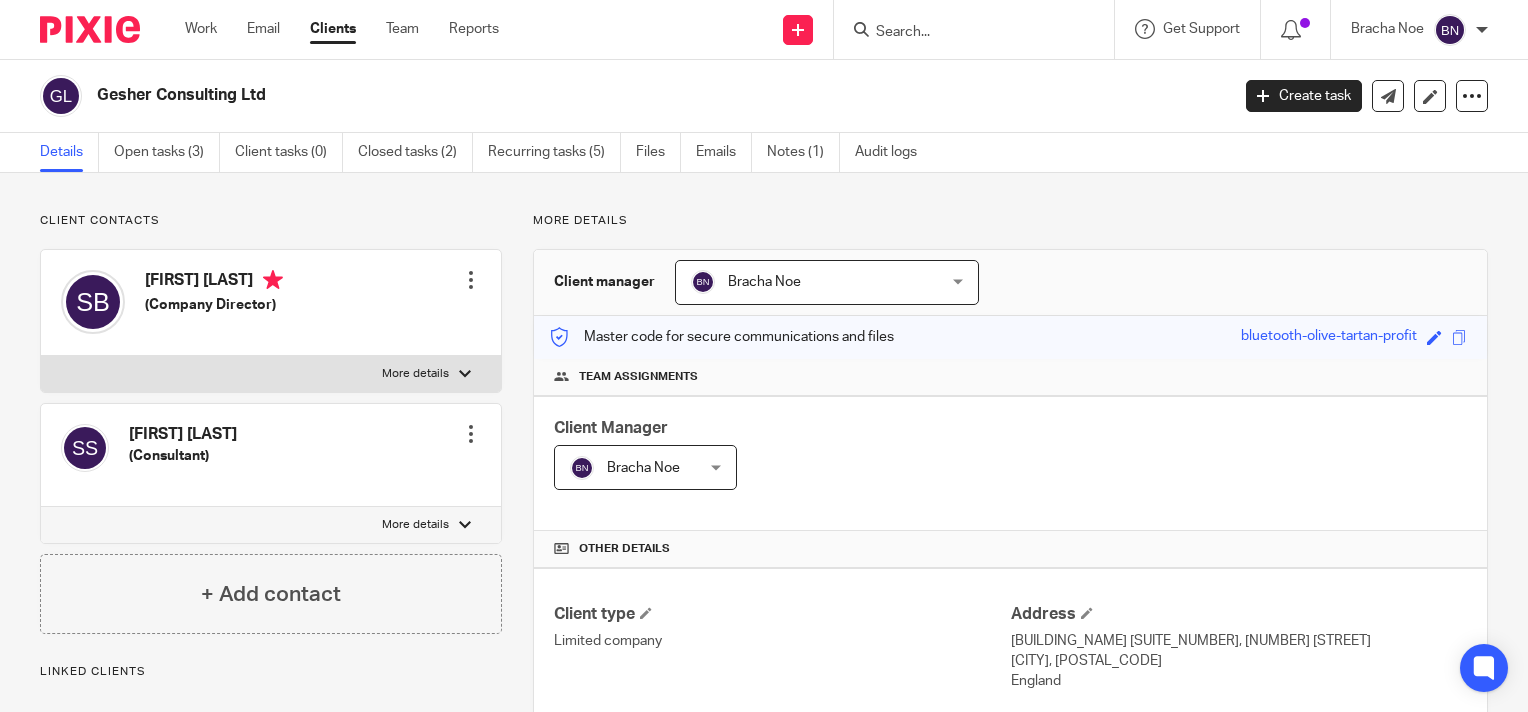 scroll, scrollTop: 0, scrollLeft: 0, axis: both 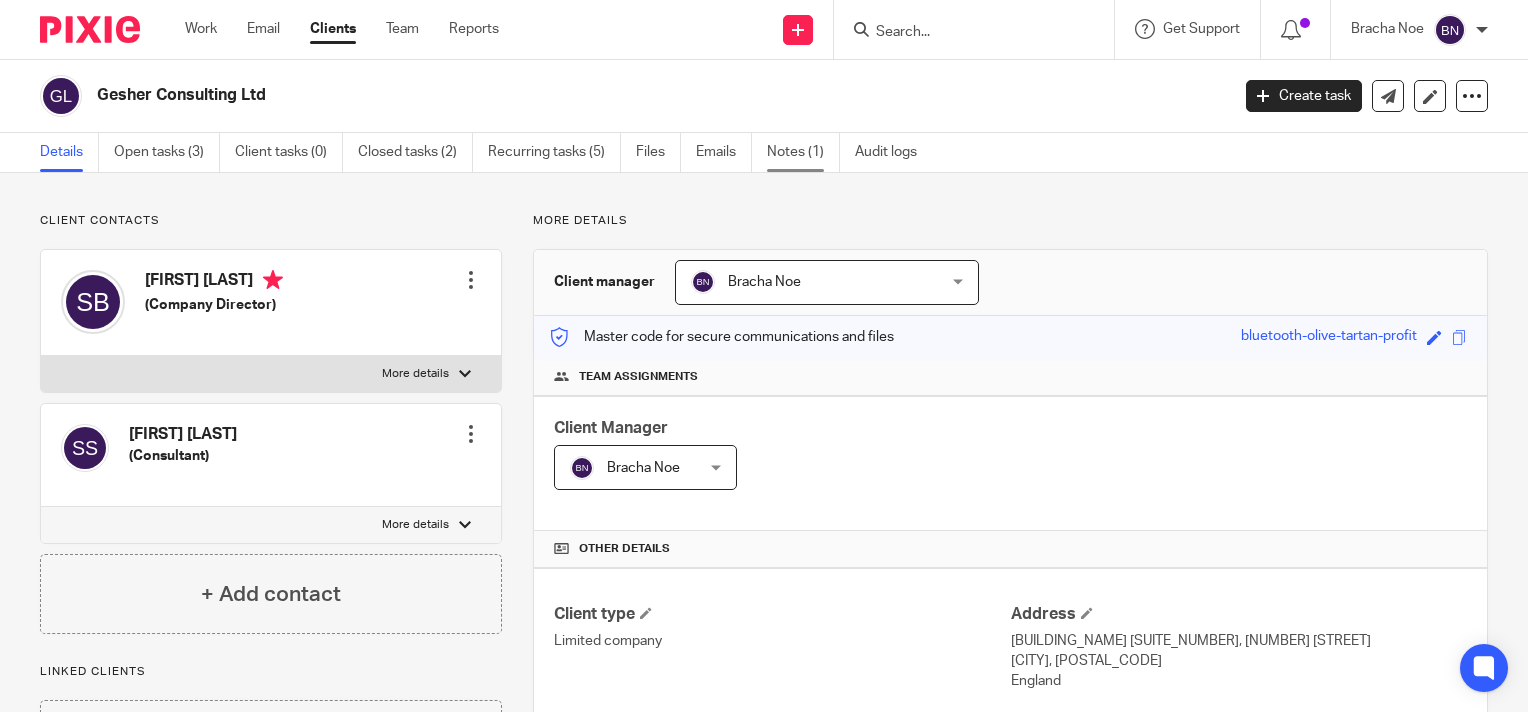 click on "Notes (1)" at bounding box center (803, 152) 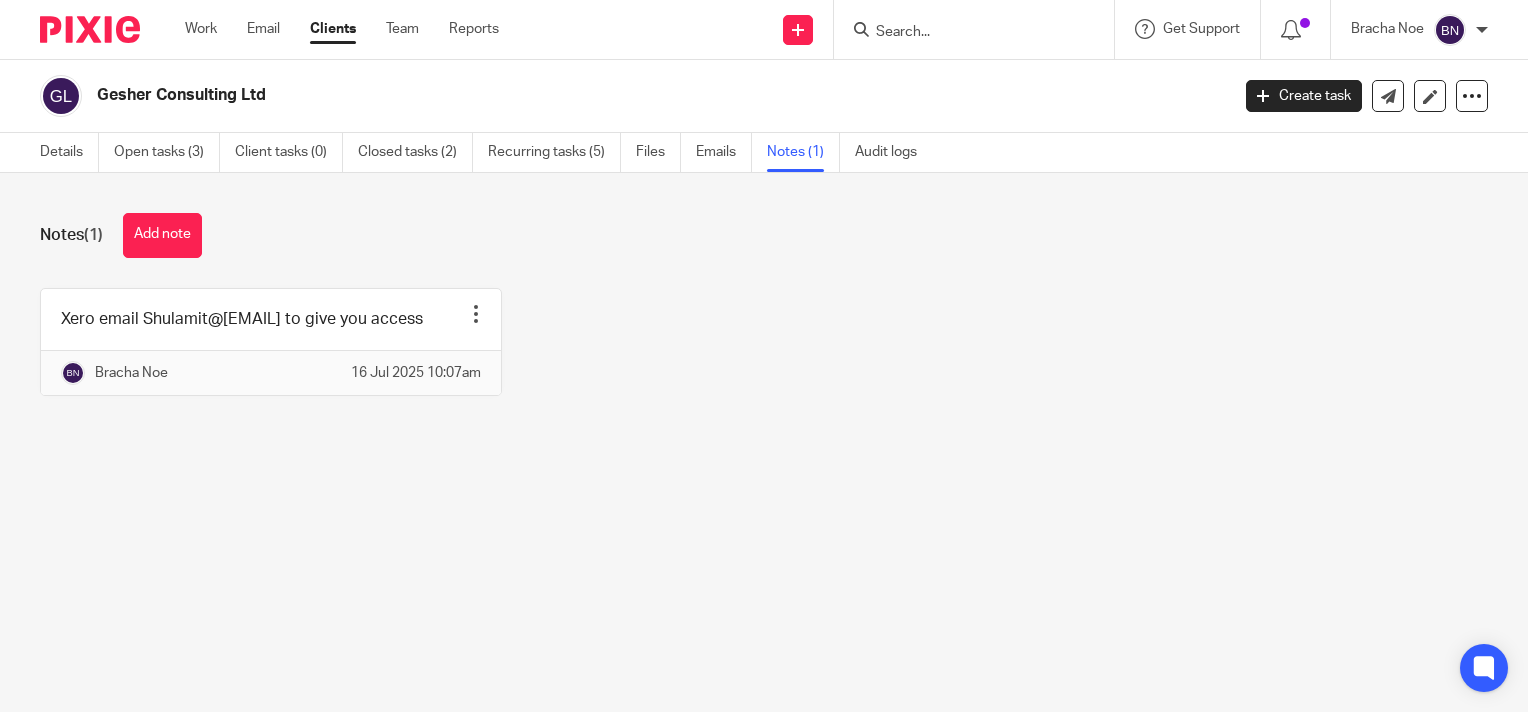 scroll, scrollTop: 0, scrollLeft: 0, axis: both 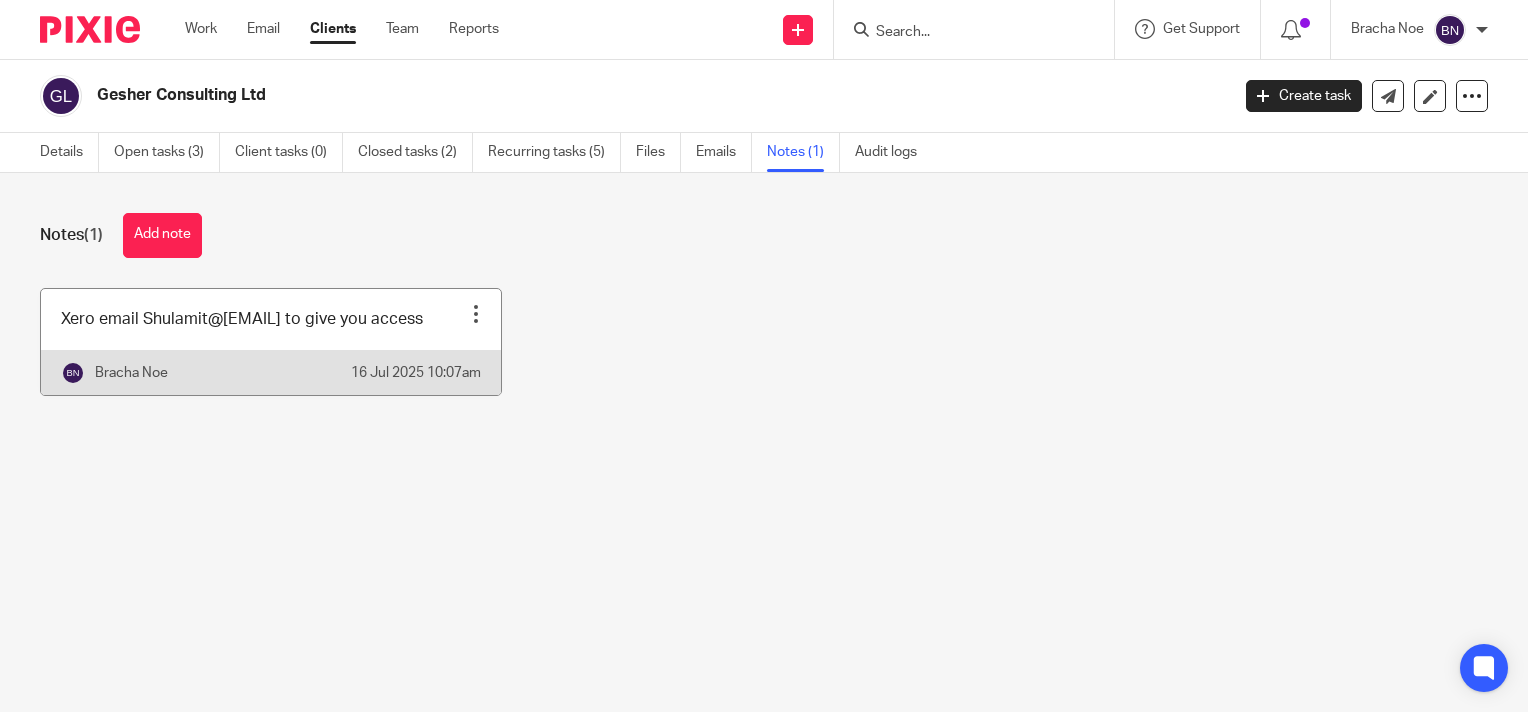 click at bounding box center [476, 314] 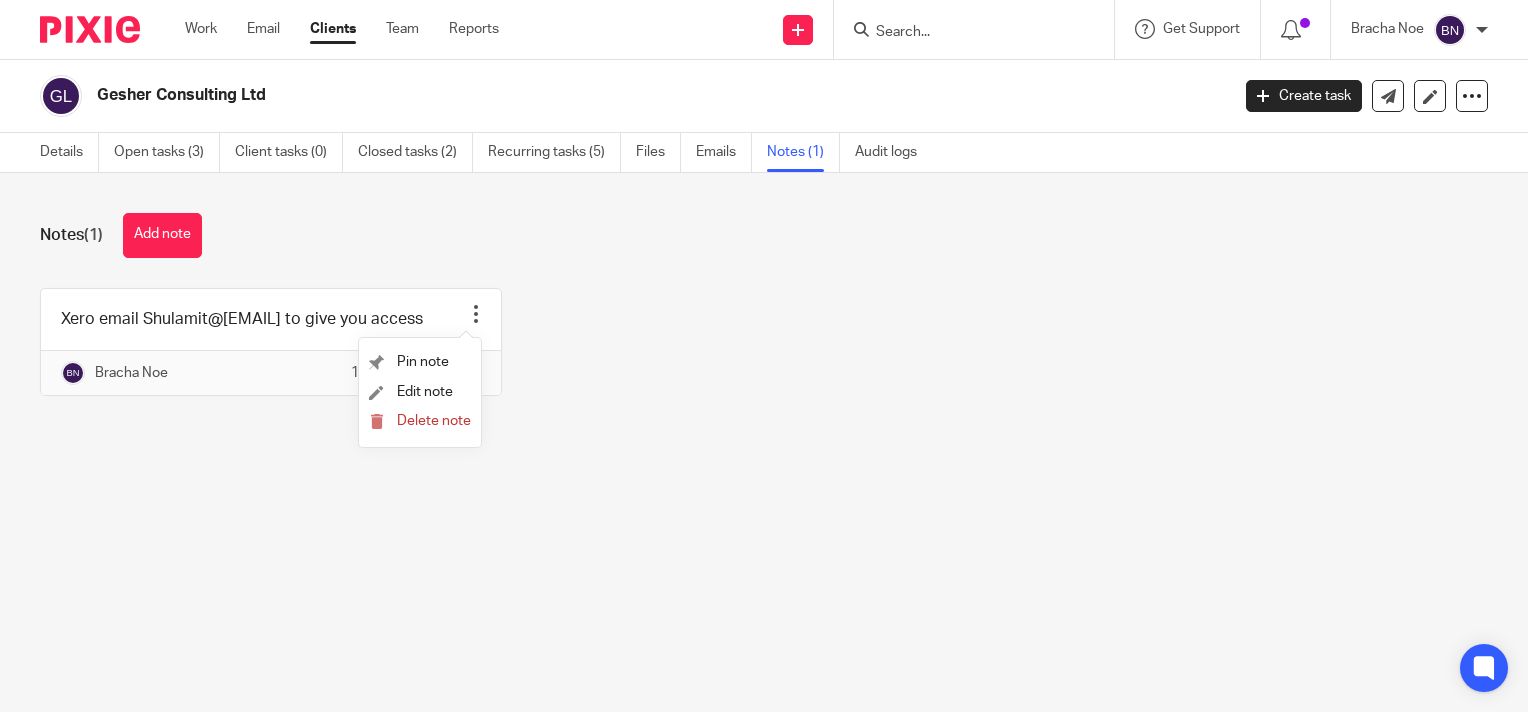 click on "Xero email Shulamit@[EMAIL] to give you access
Pin note
Edit note
Delete note
Bracha Noe
16 Jul 2025 10:07am" at bounding box center (748, 357) 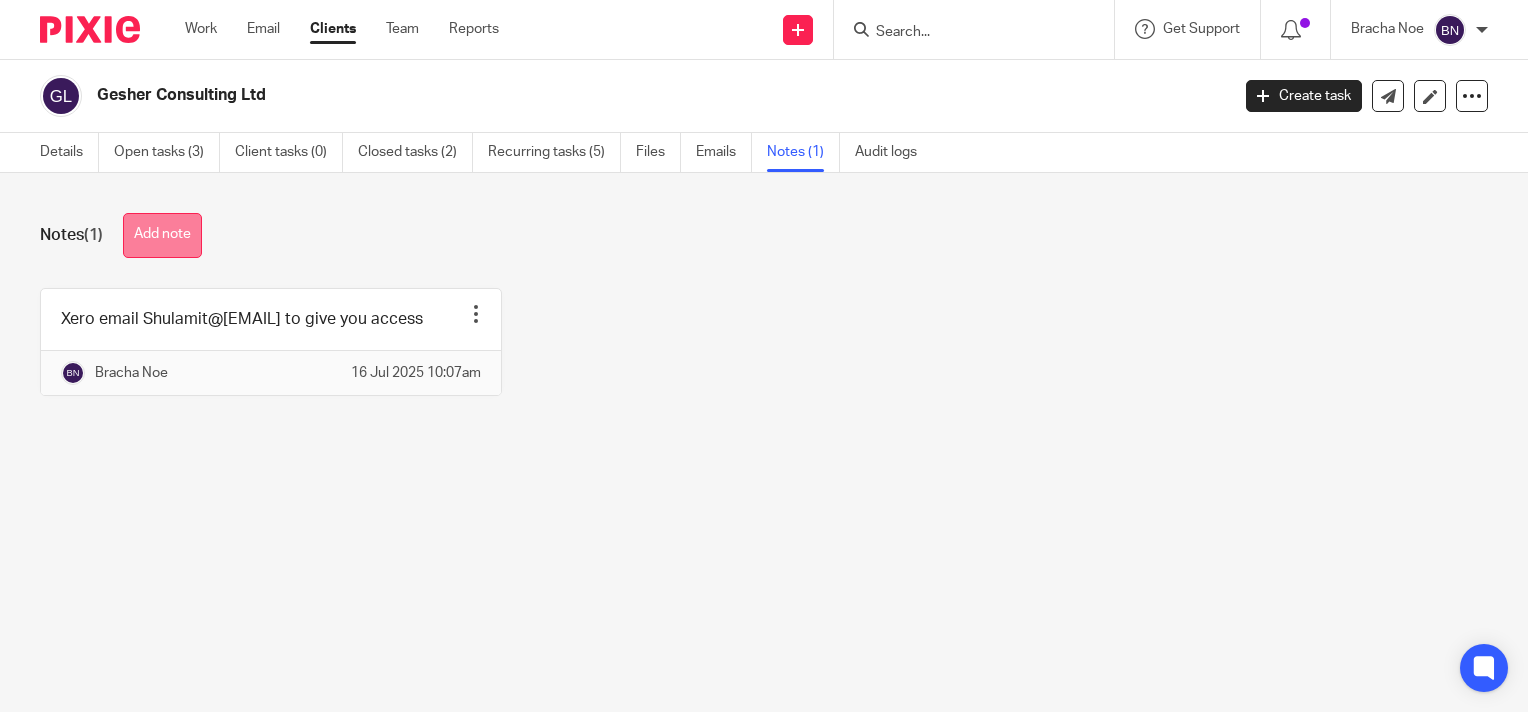 click on "Add note" at bounding box center (162, 235) 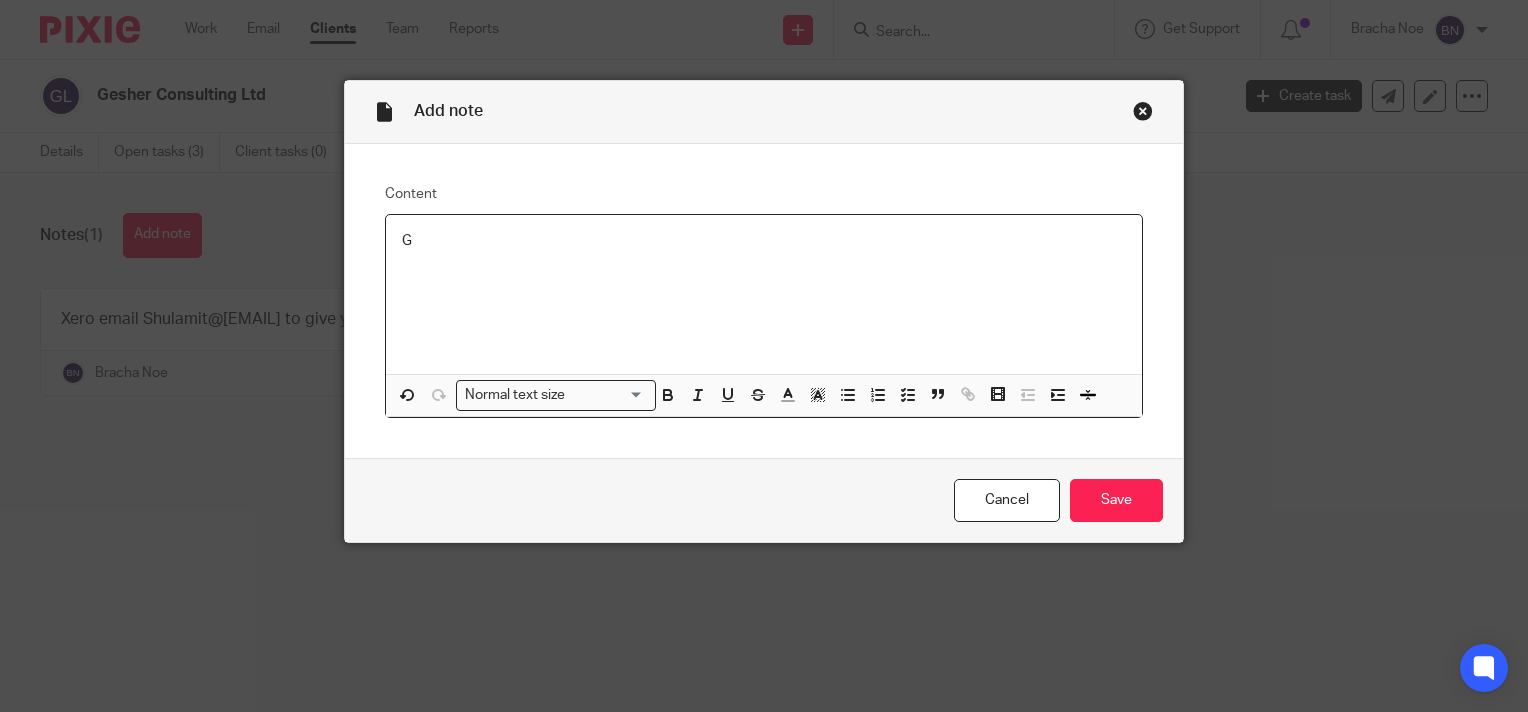 type 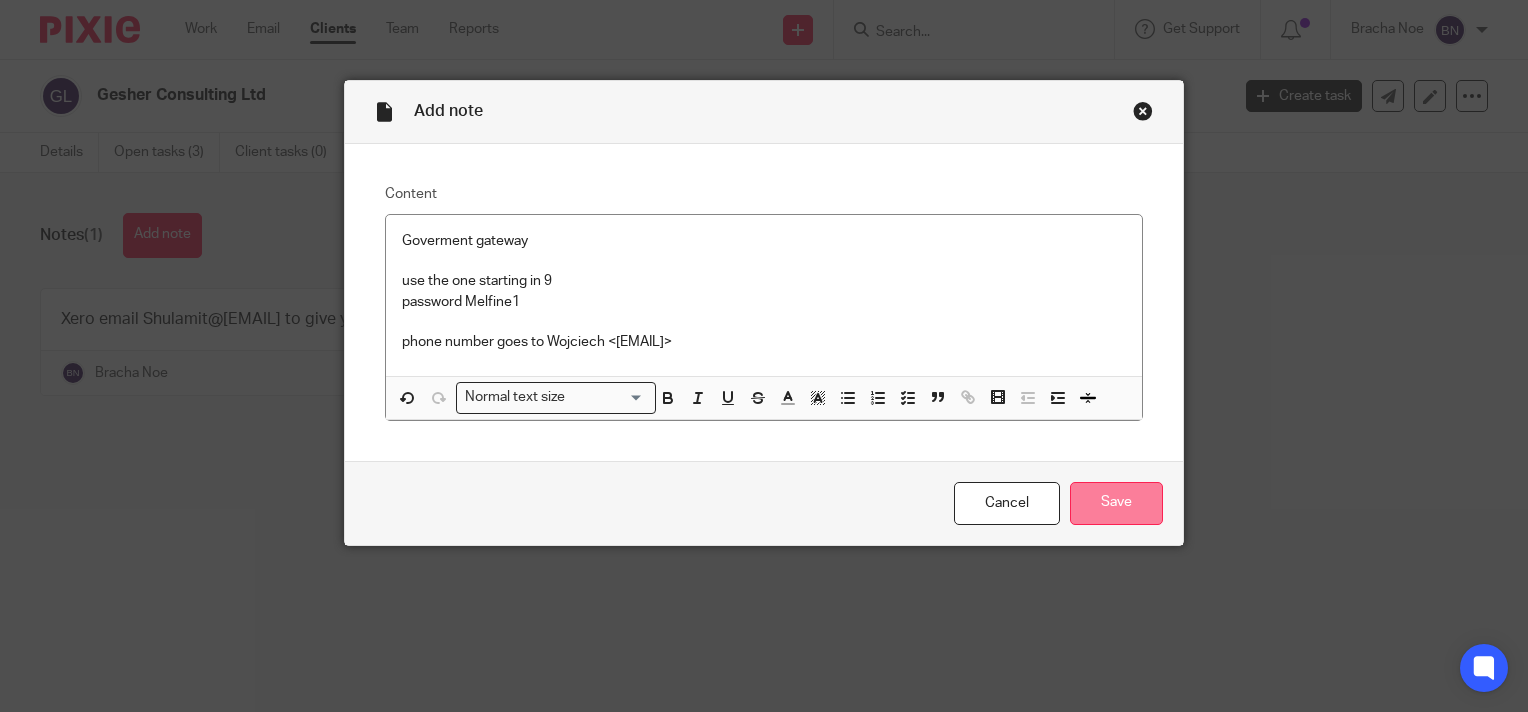 click on "Save" at bounding box center [1116, 503] 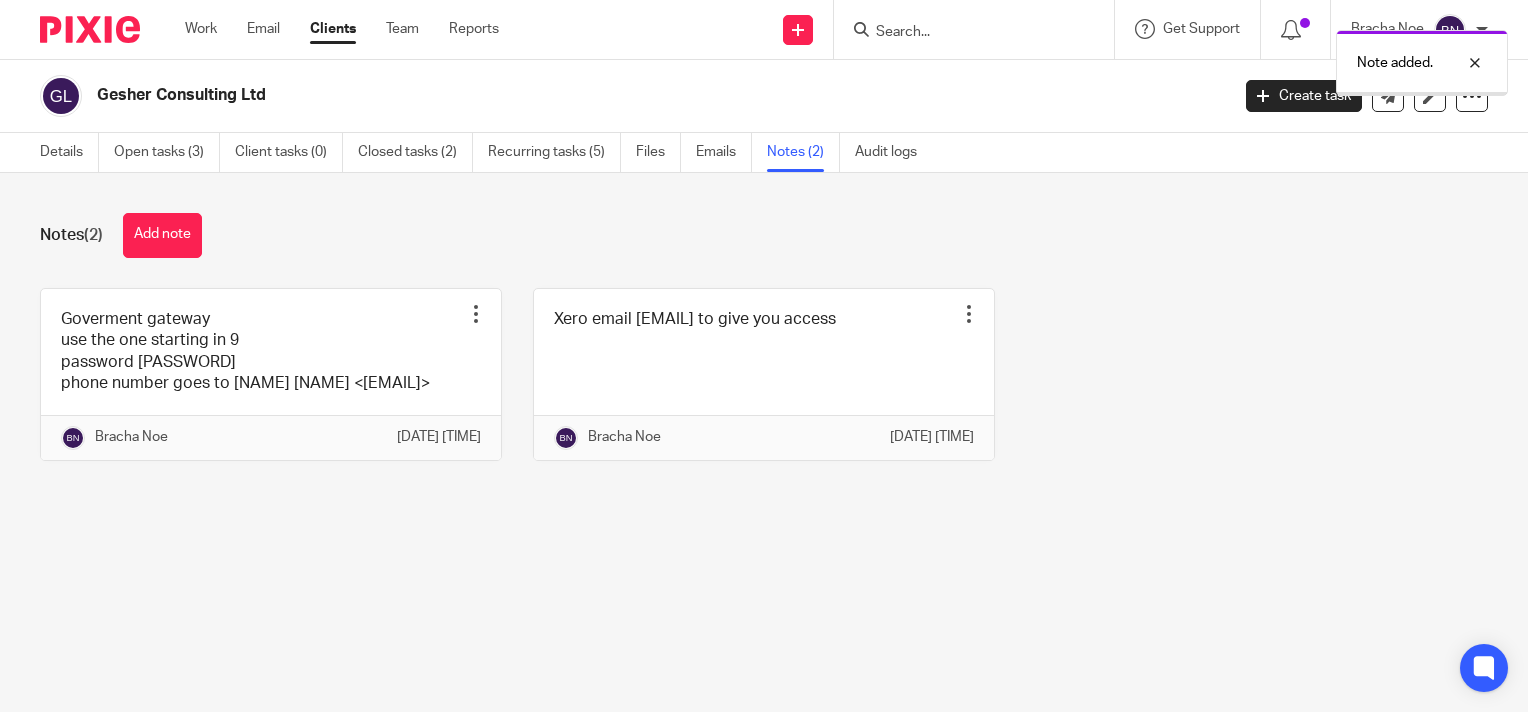 scroll, scrollTop: 0, scrollLeft: 0, axis: both 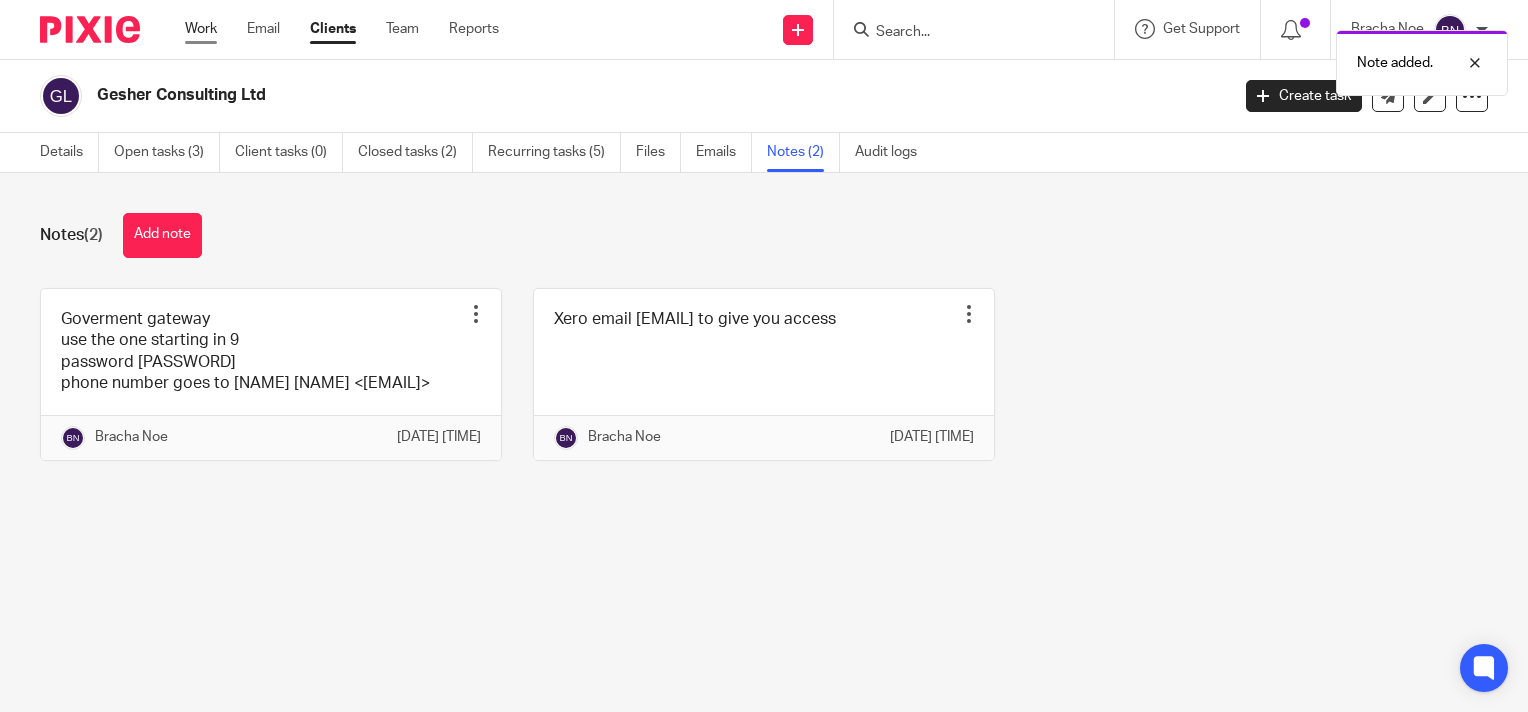 click on "Work" at bounding box center [201, 29] 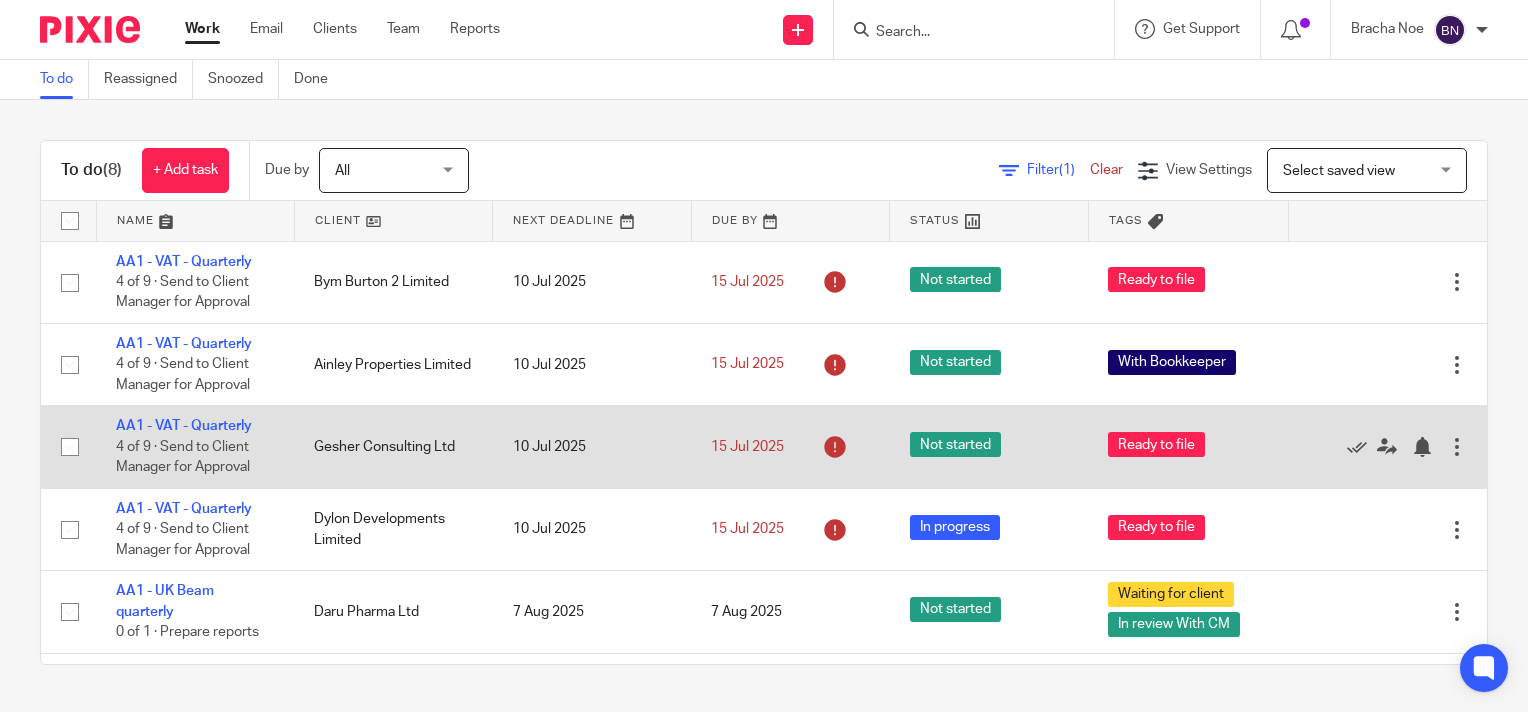 scroll, scrollTop: 0, scrollLeft: 0, axis: both 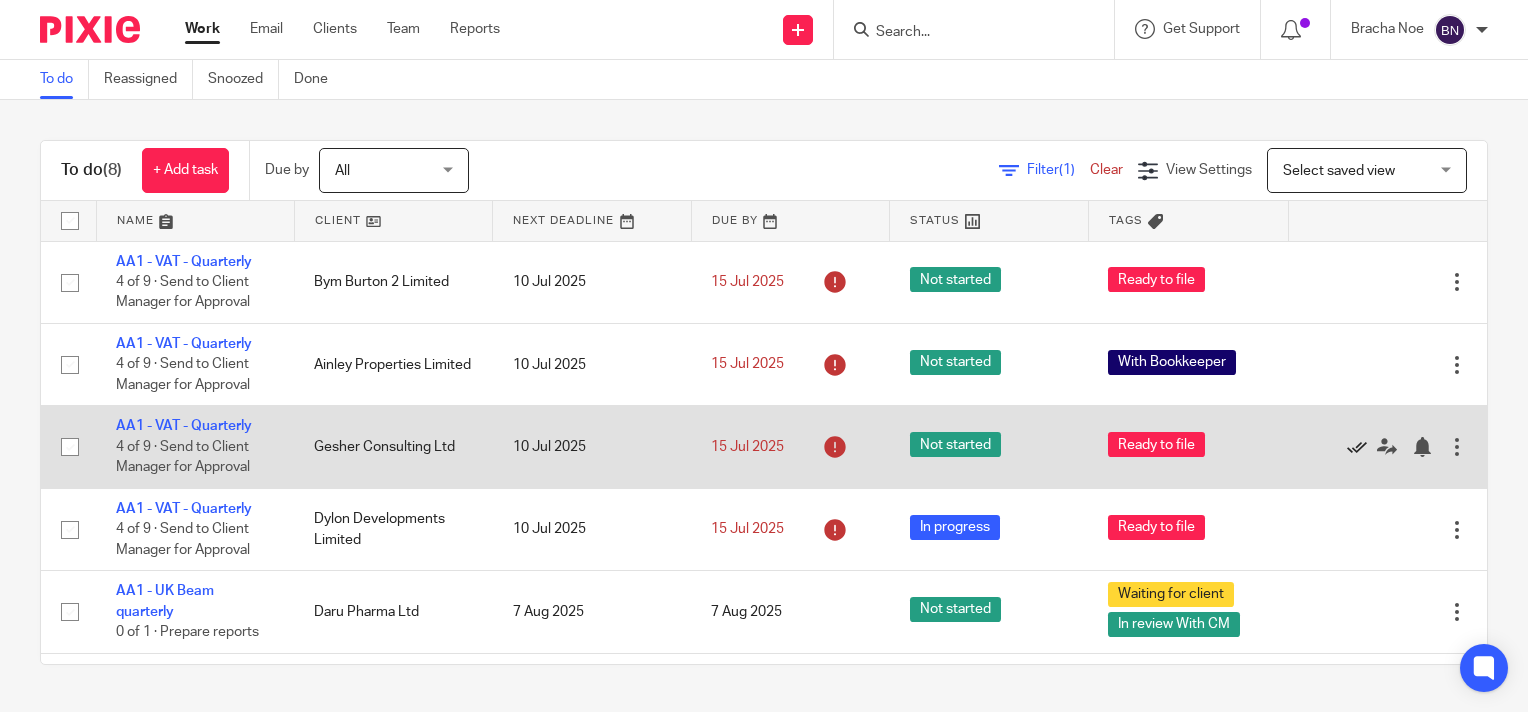 click at bounding box center [1357, 447] 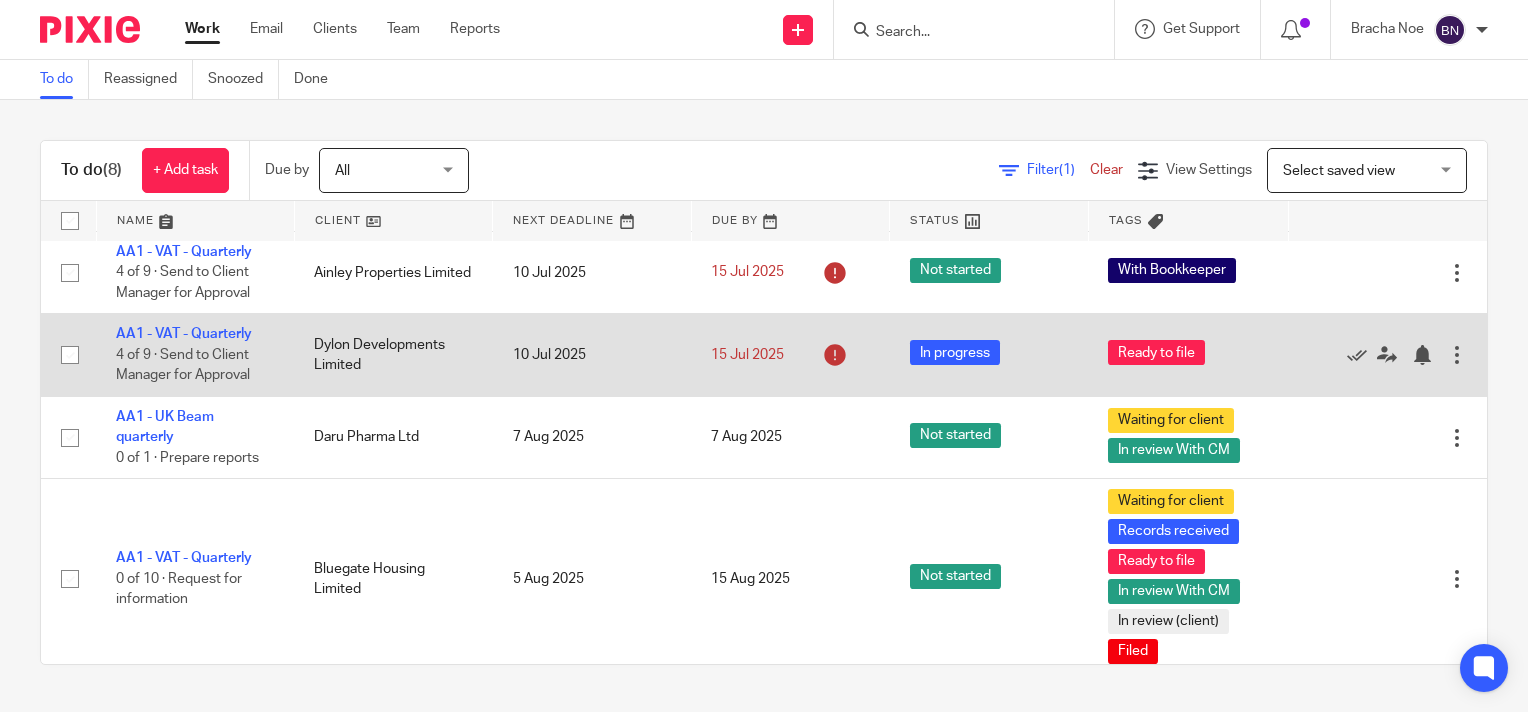 scroll, scrollTop: 0, scrollLeft: 0, axis: both 